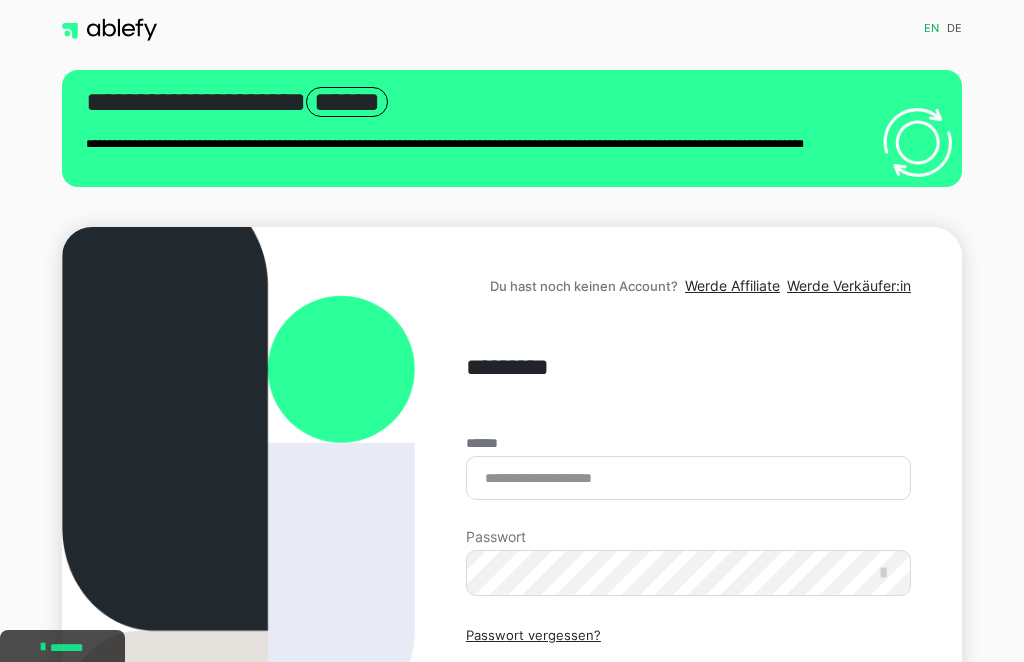 scroll, scrollTop: 0, scrollLeft: 0, axis: both 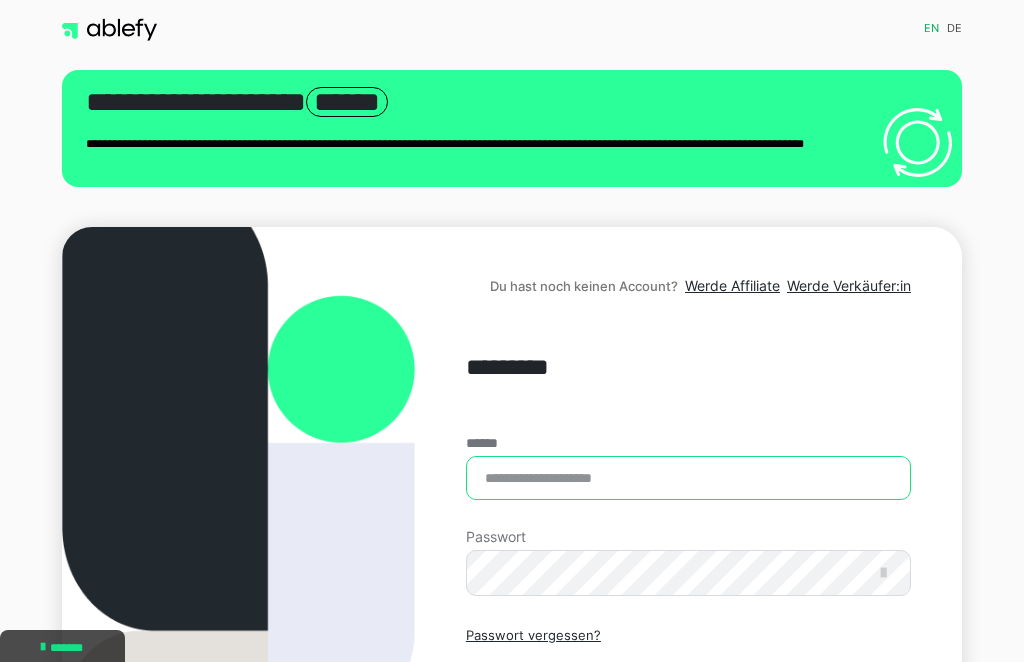 click on "******" at bounding box center [688, 478] 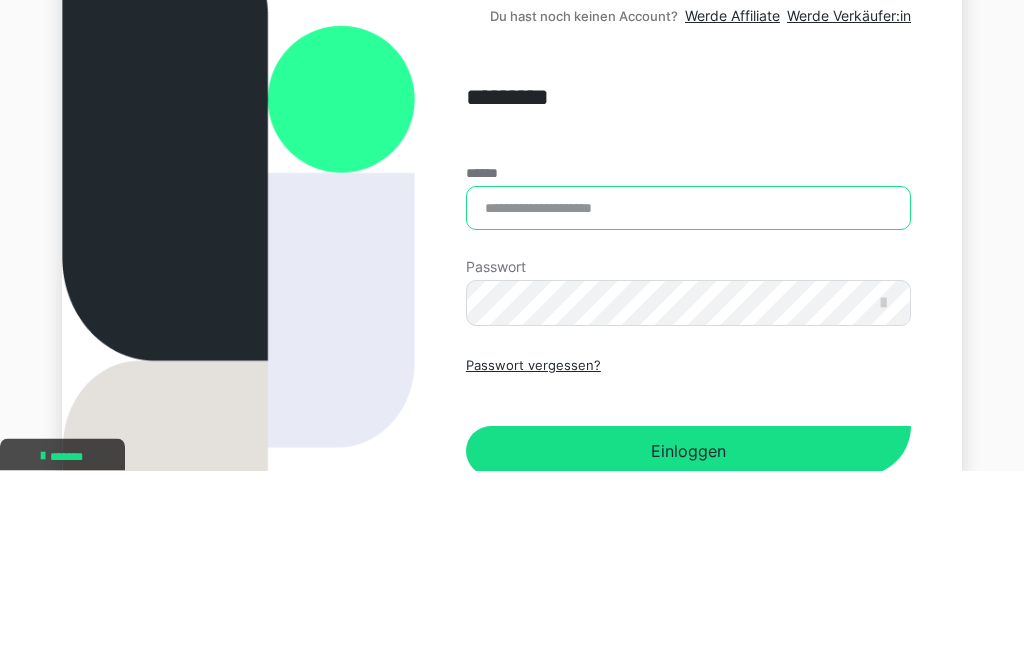type on "**********" 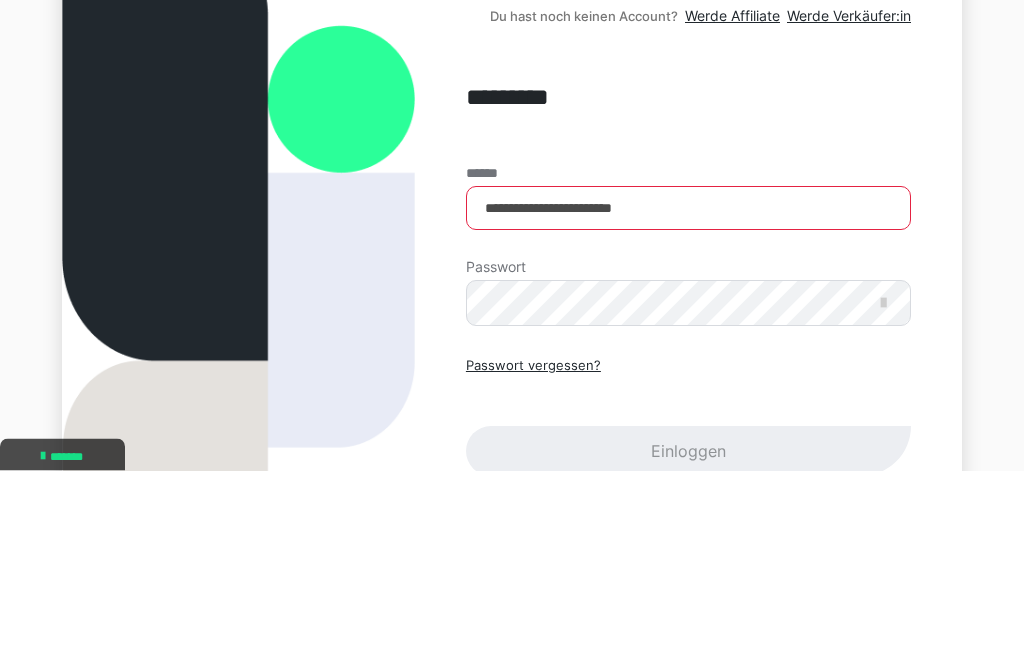 scroll, scrollTop: 255, scrollLeft: 0, axis: vertical 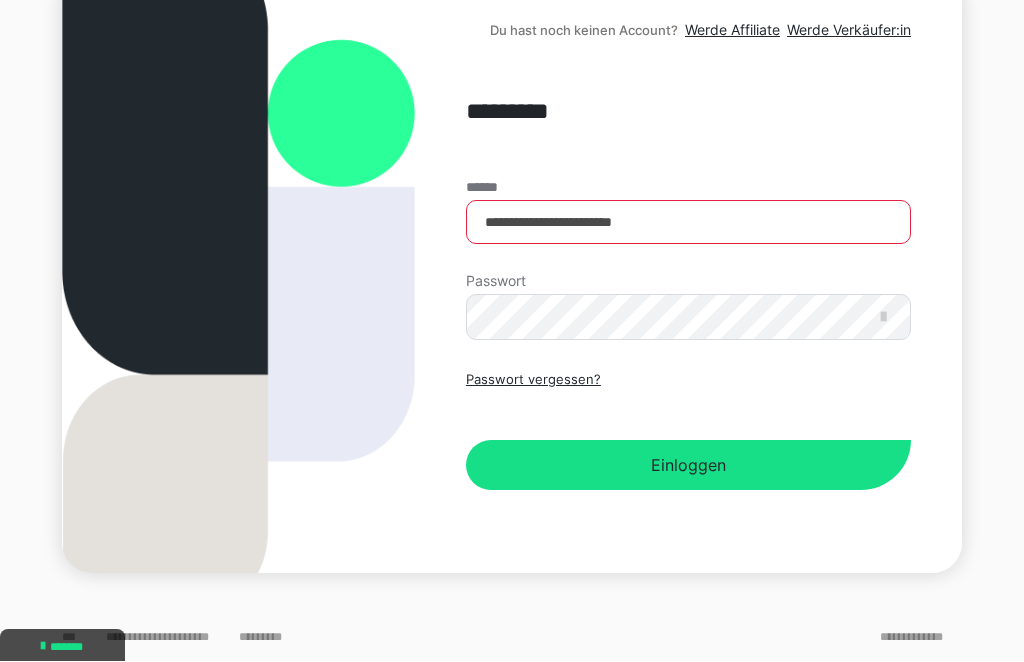 click on "Einloggen" at bounding box center [688, 466] 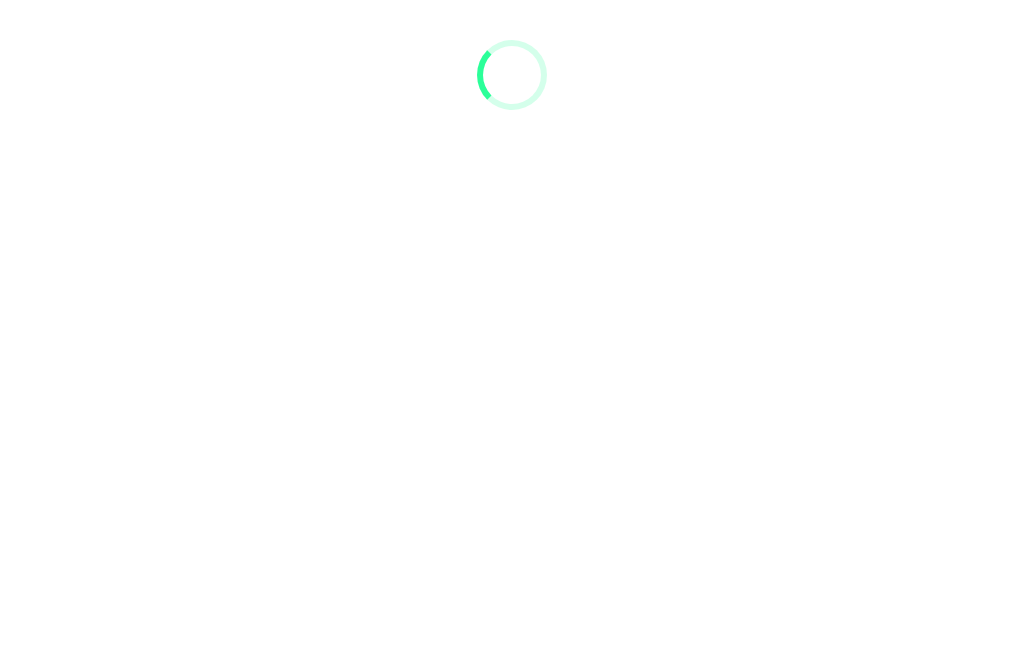 scroll, scrollTop: 1, scrollLeft: 0, axis: vertical 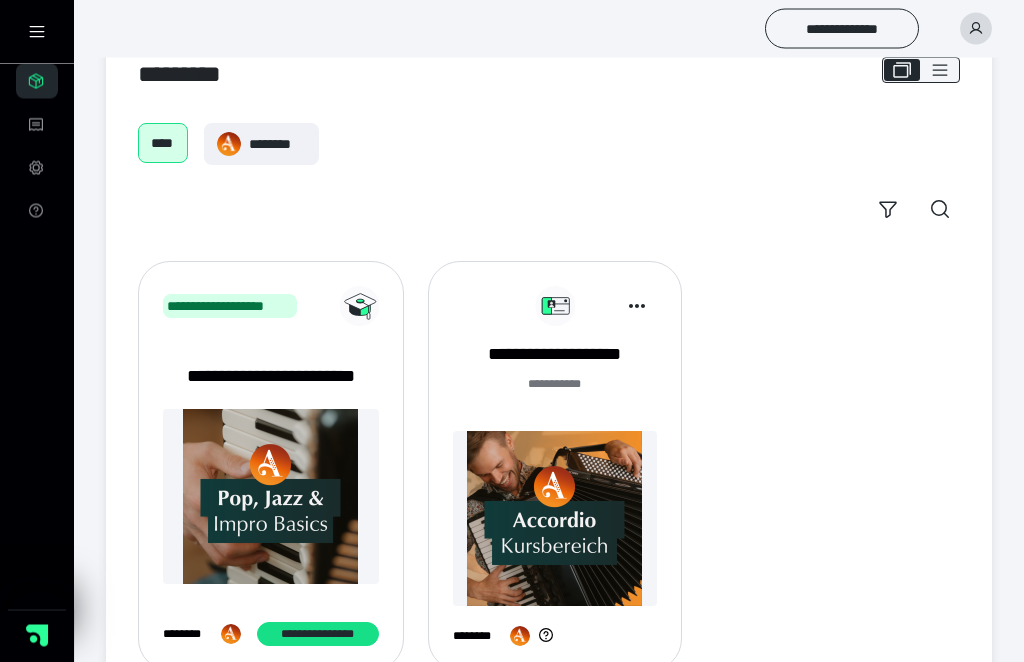 click on "****" at bounding box center [163, 144] 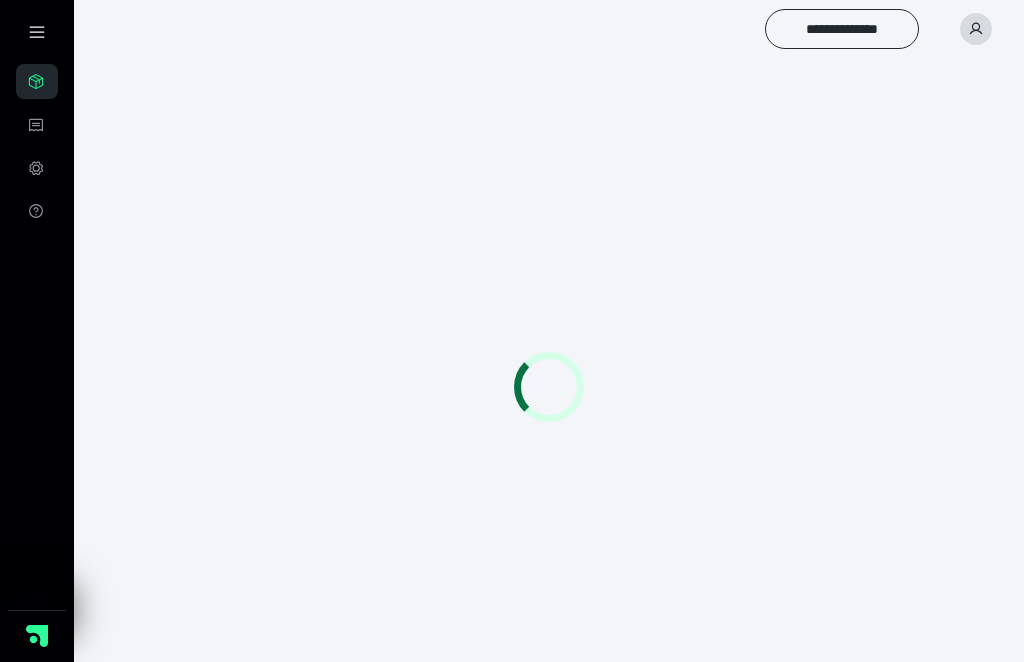 scroll, scrollTop: 0, scrollLeft: 0, axis: both 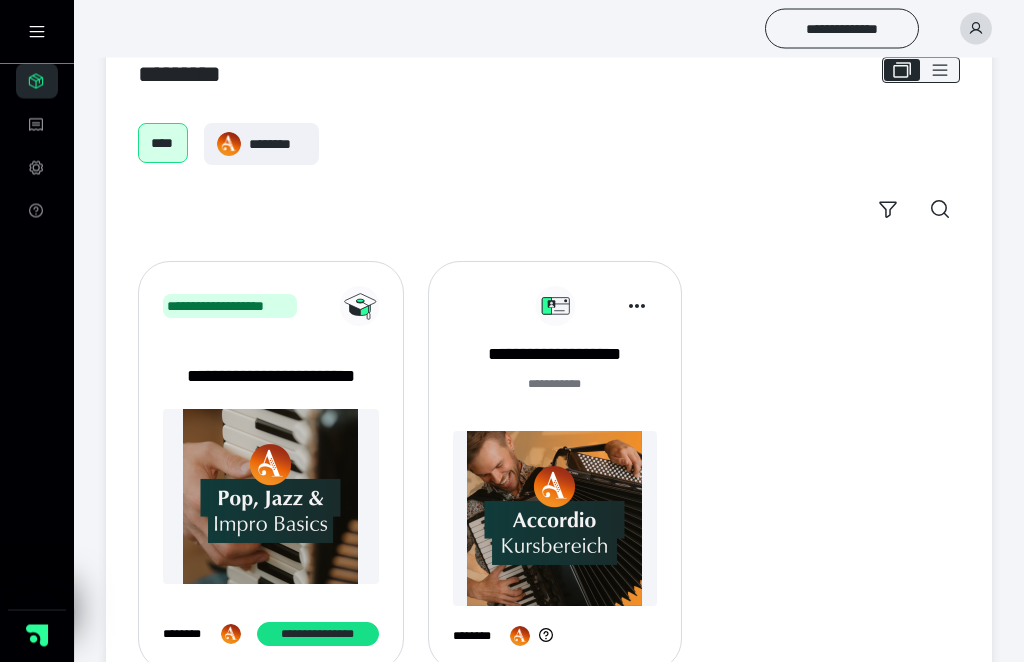click at bounding box center (555, 519) 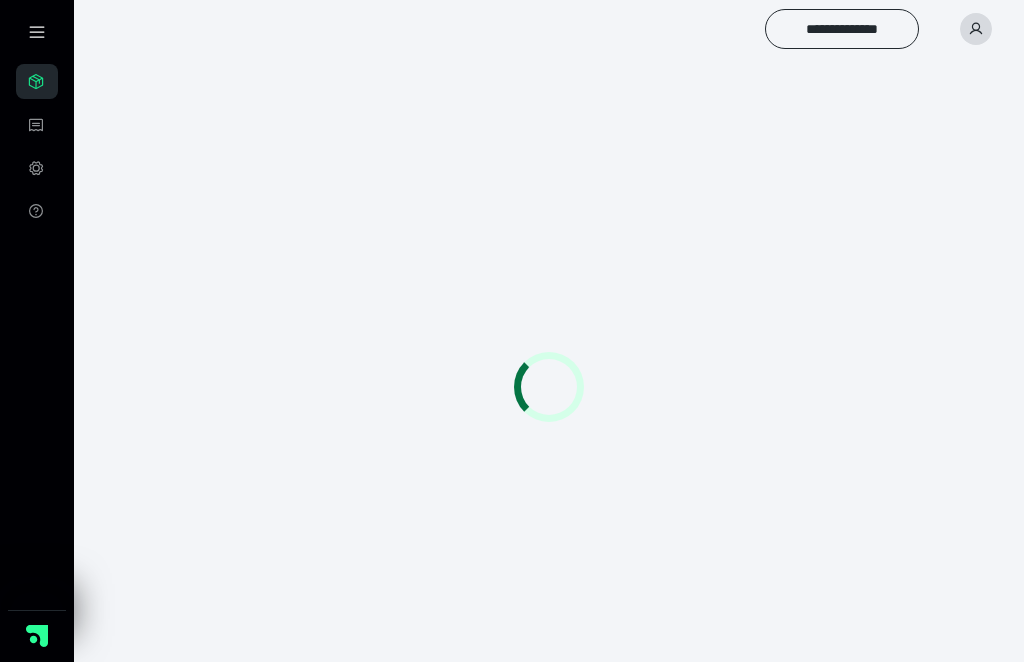 scroll, scrollTop: 0, scrollLeft: 0, axis: both 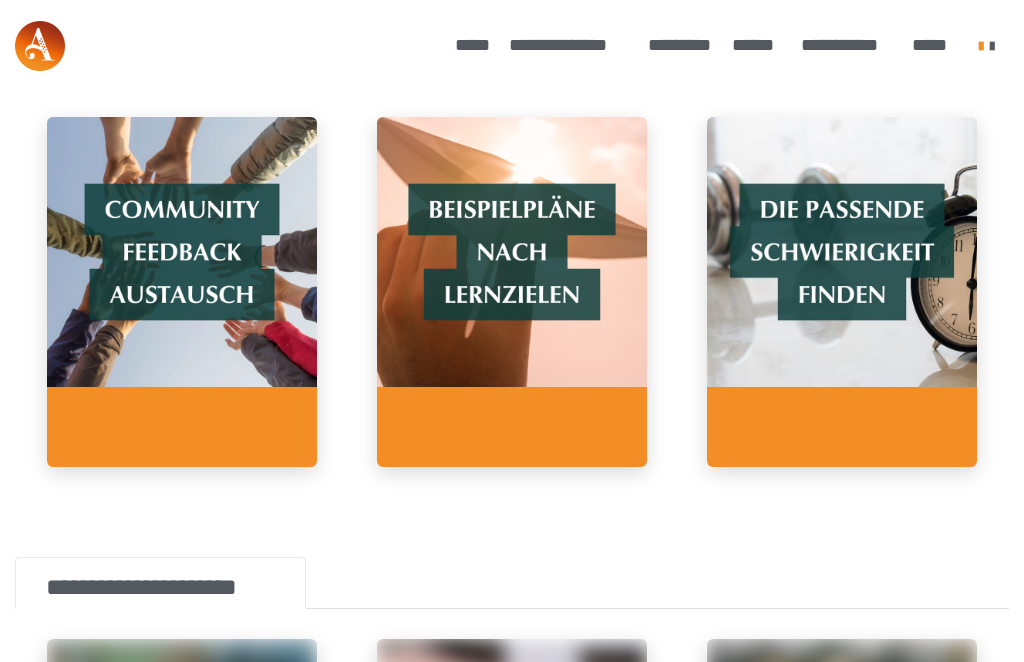 click at bounding box center [512, 252] 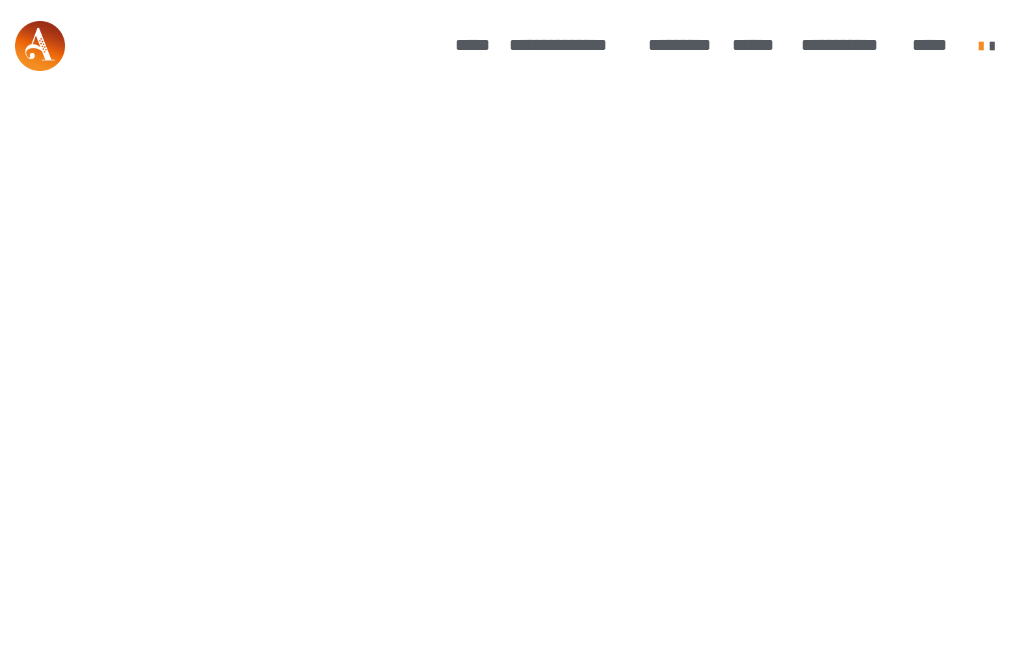 scroll, scrollTop: 0, scrollLeft: 0, axis: both 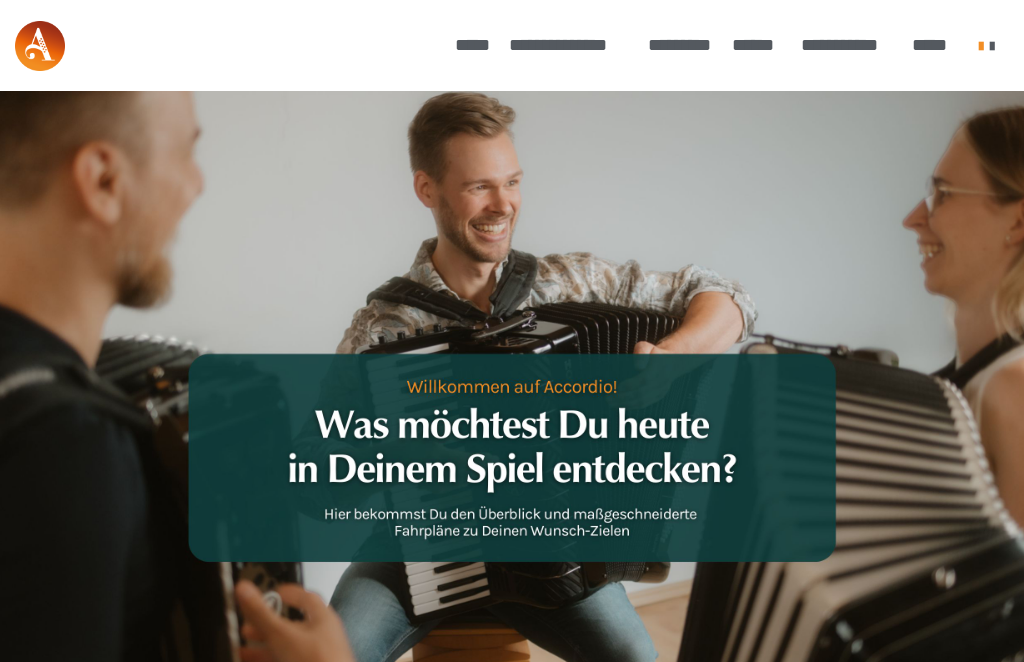 click on "**********" at bounding box center [568, 45] 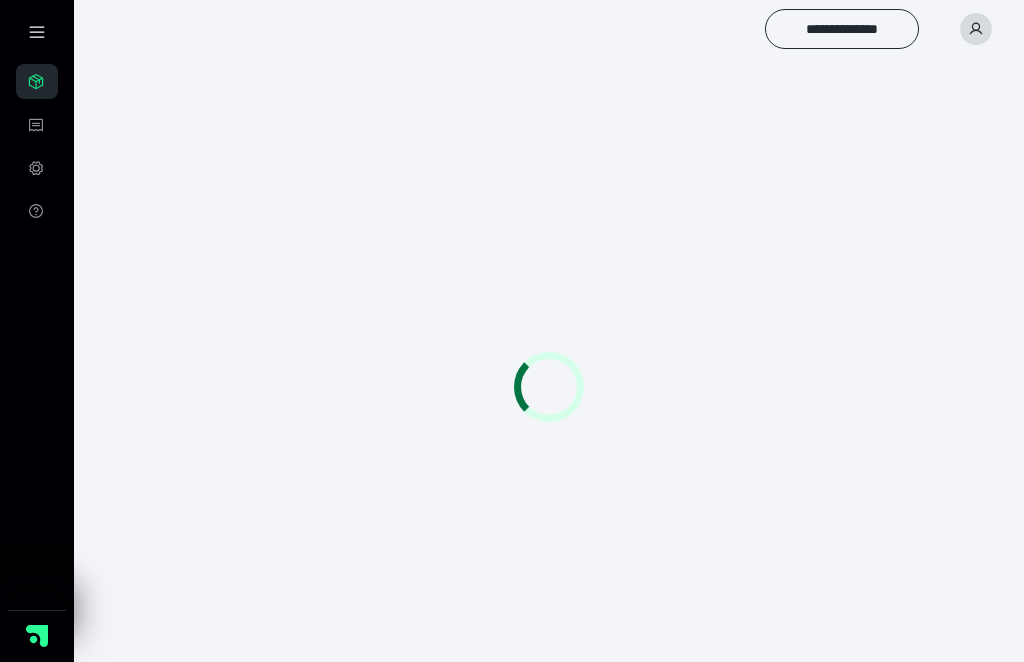 scroll, scrollTop: 0, scrollLeft: 0, axis: both 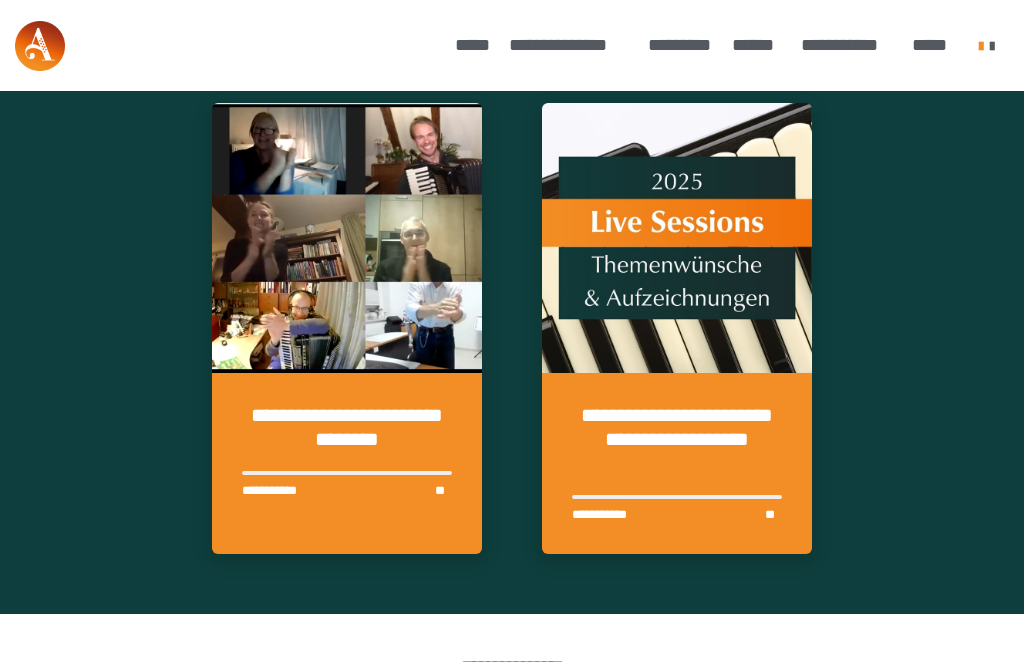 click at bounding box center [347, 238] 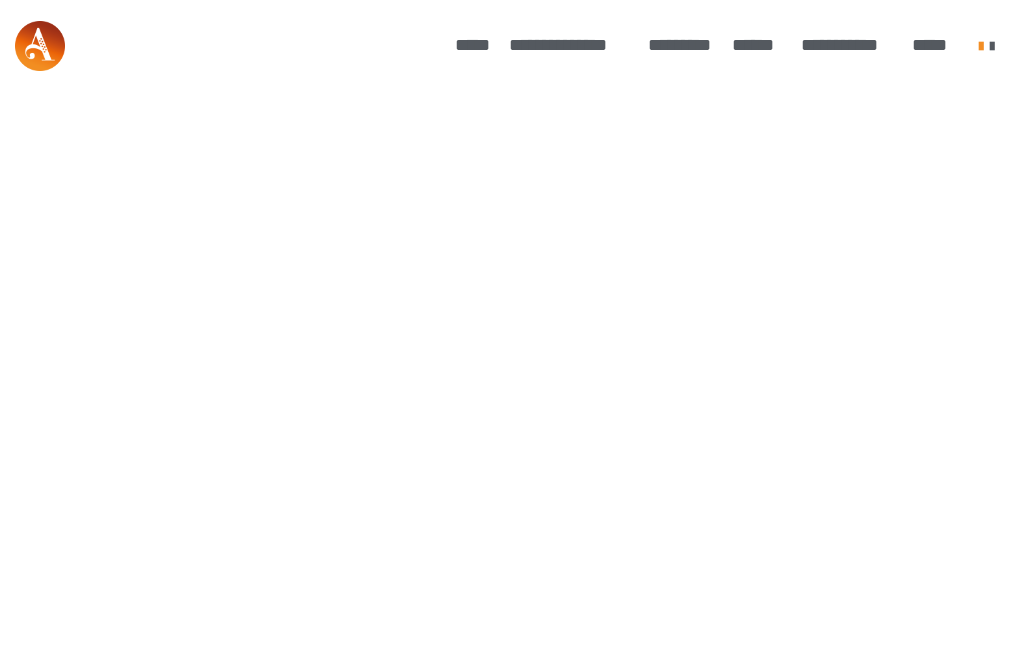 scroll, scrollTop: 91, scrollLeft: 0, axis: vertical 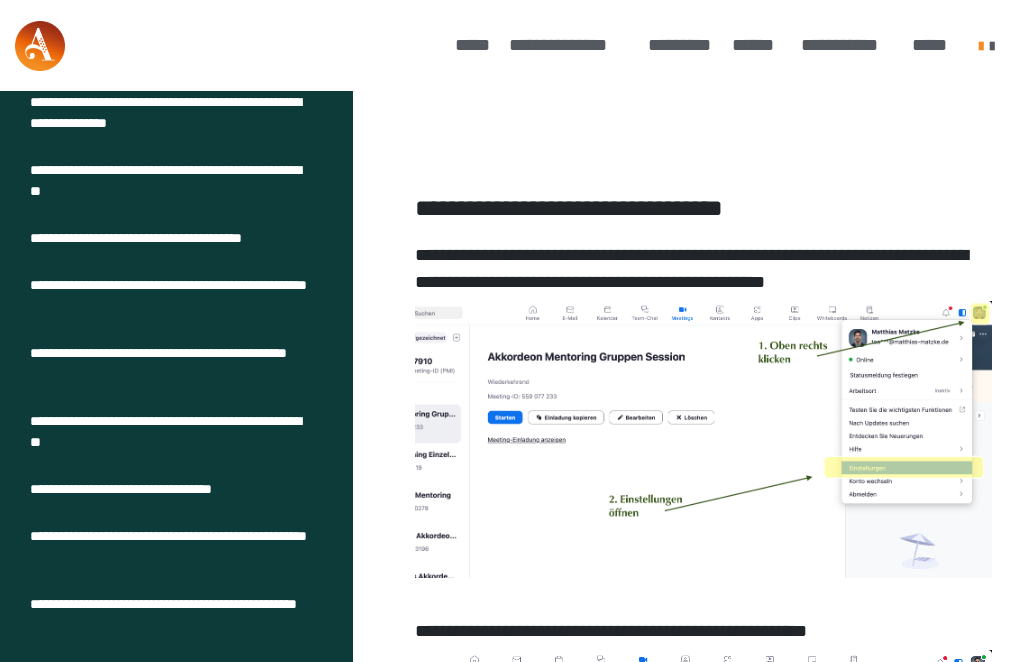 click on "**********" at bounding box center [135, 489] 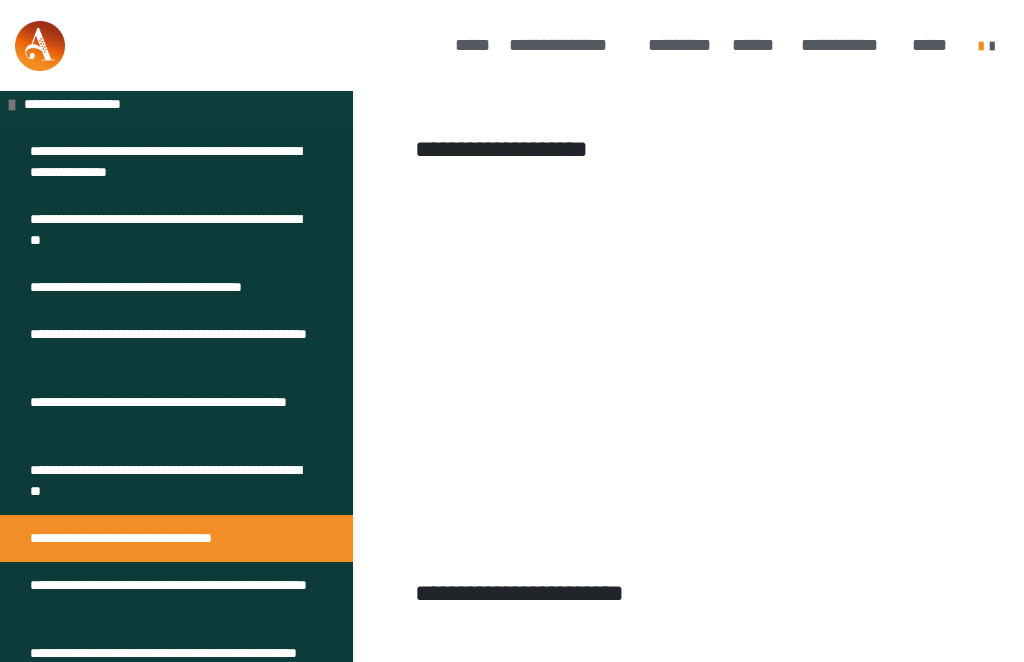 scroll, scrollTop: 333, scrollLeft: 0, axis: vertical 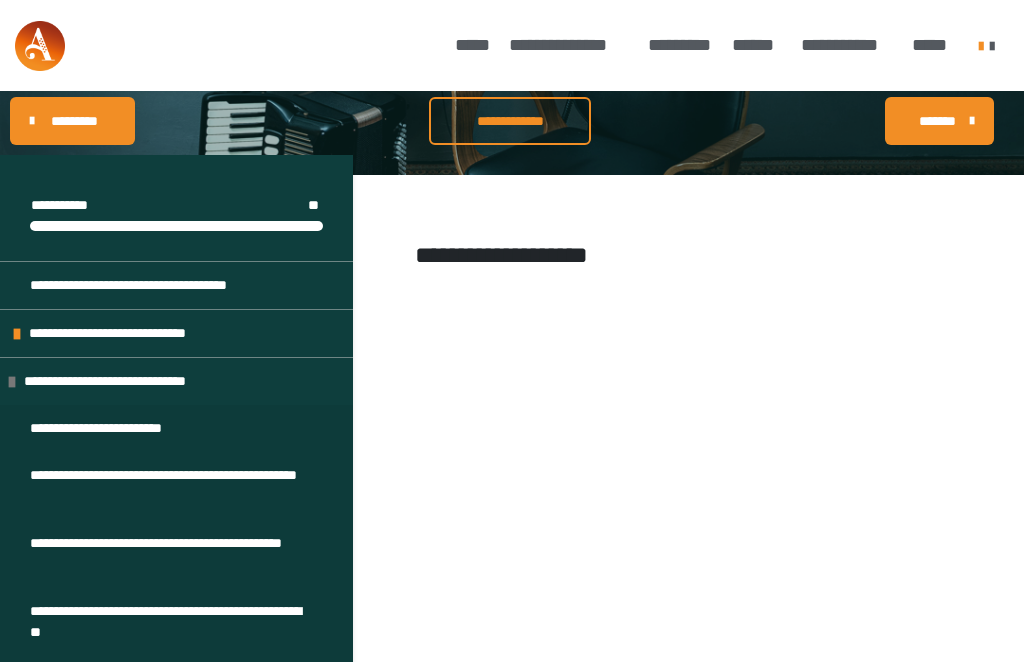 click on "******" at bounding box center [756, 45] 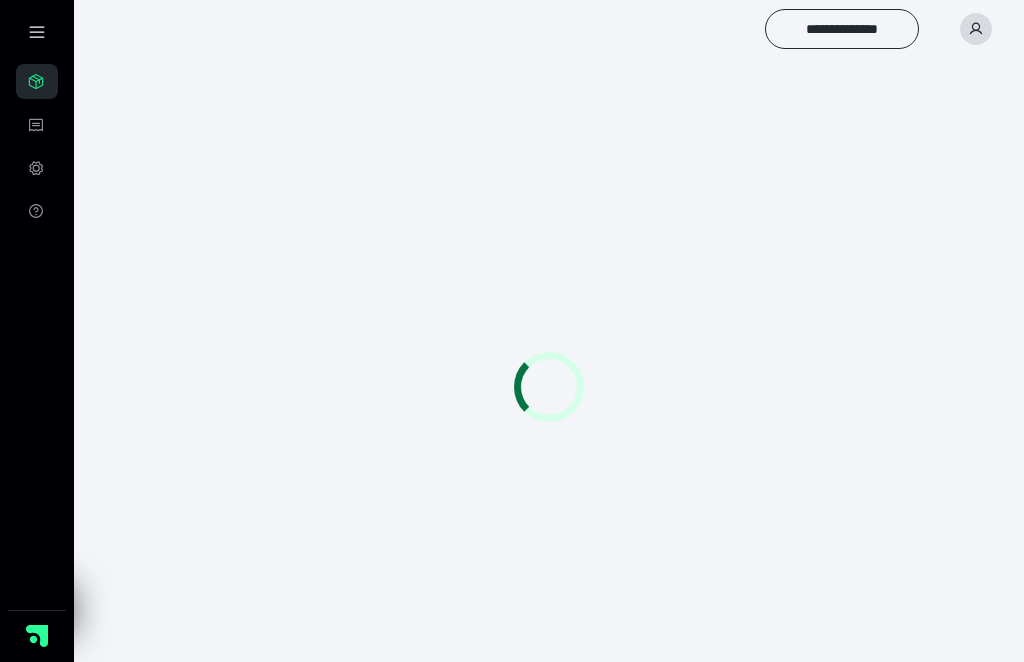 scroll, scrollTop: 0, scrollLeft: 0, axis: both 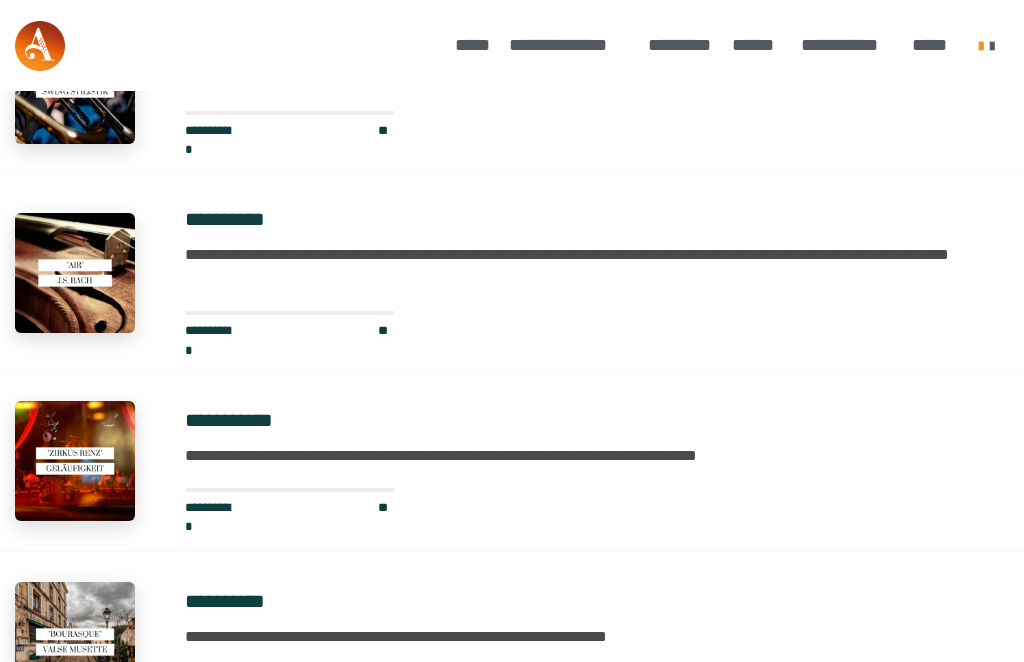 click at bounding box center [75, 273] 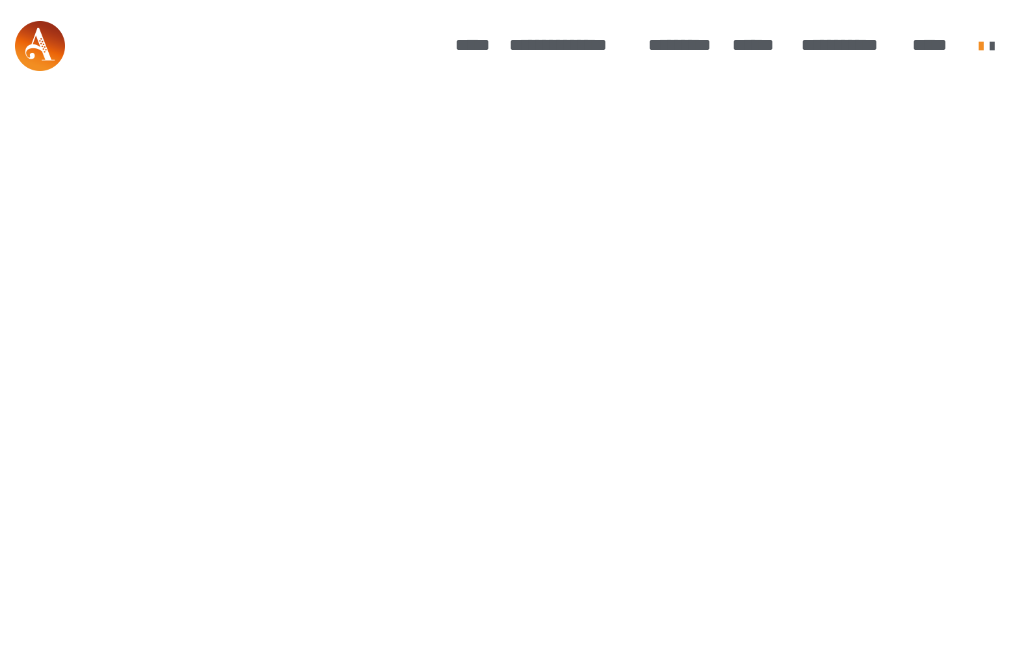 scroll, scrollTop: 1, scrollLeft: 0, axis: vertical 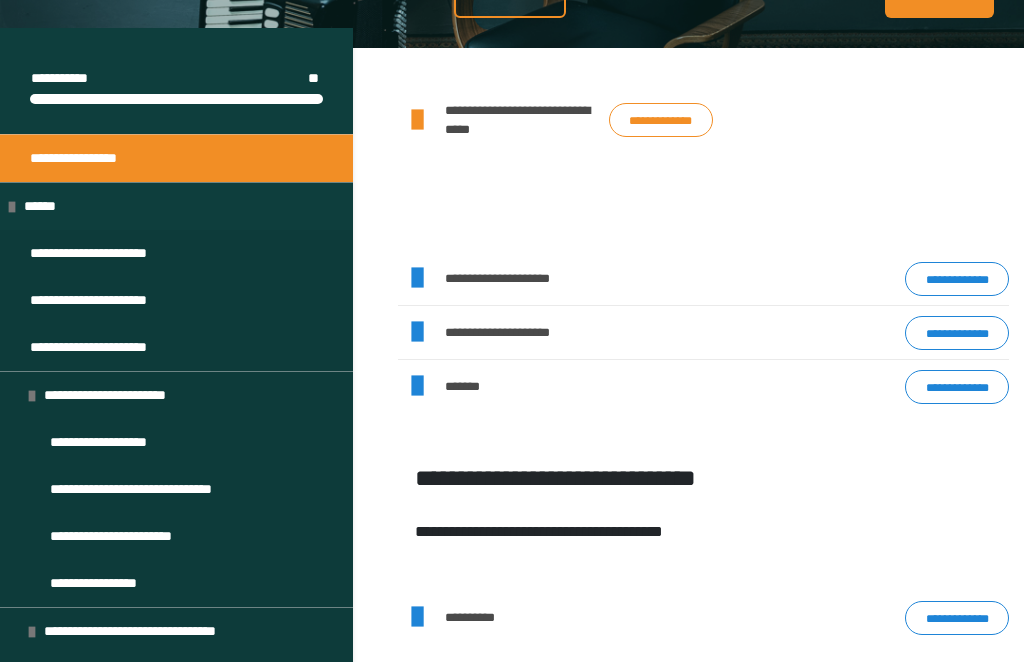 click on "**********" at bounding box center (661, 120) 